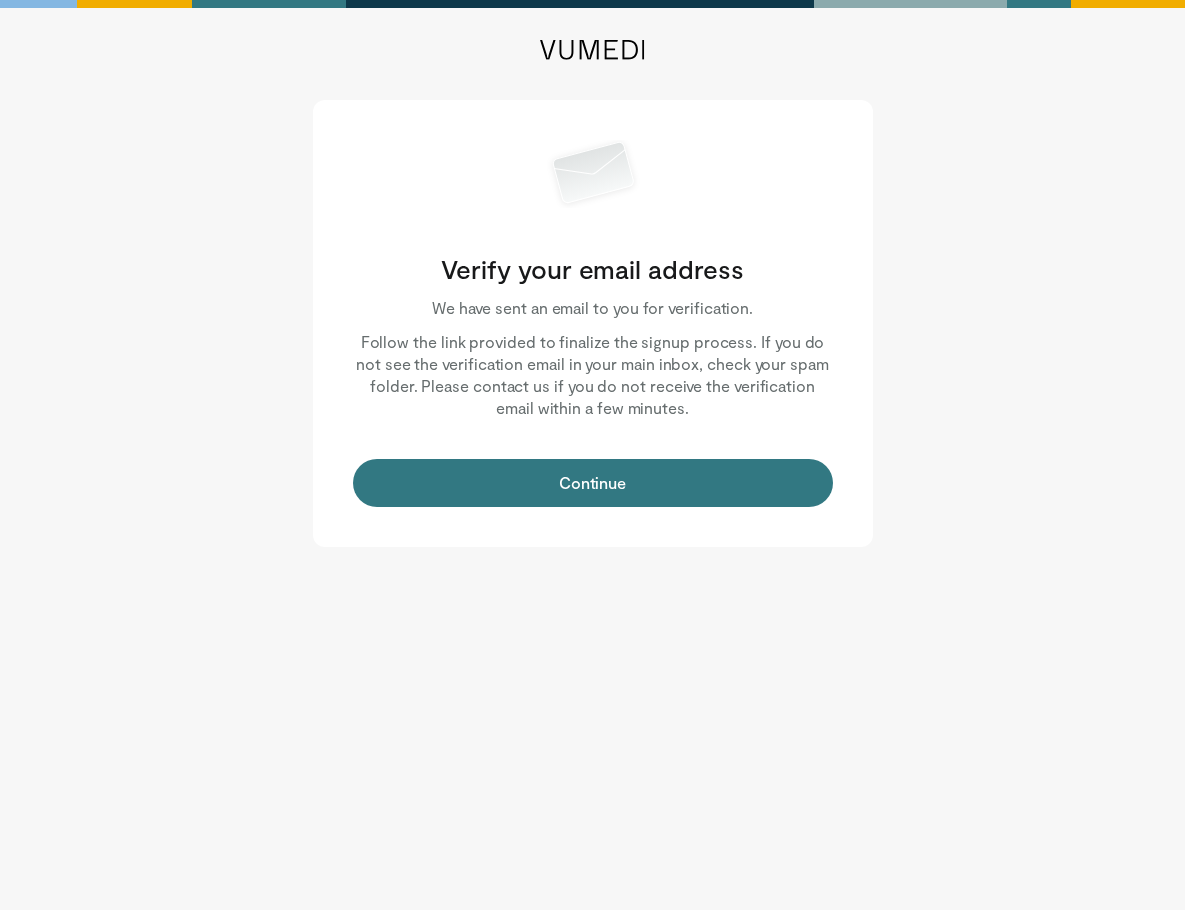 scroll, scrollTop: 0, scrollLeft: 0, axis: both 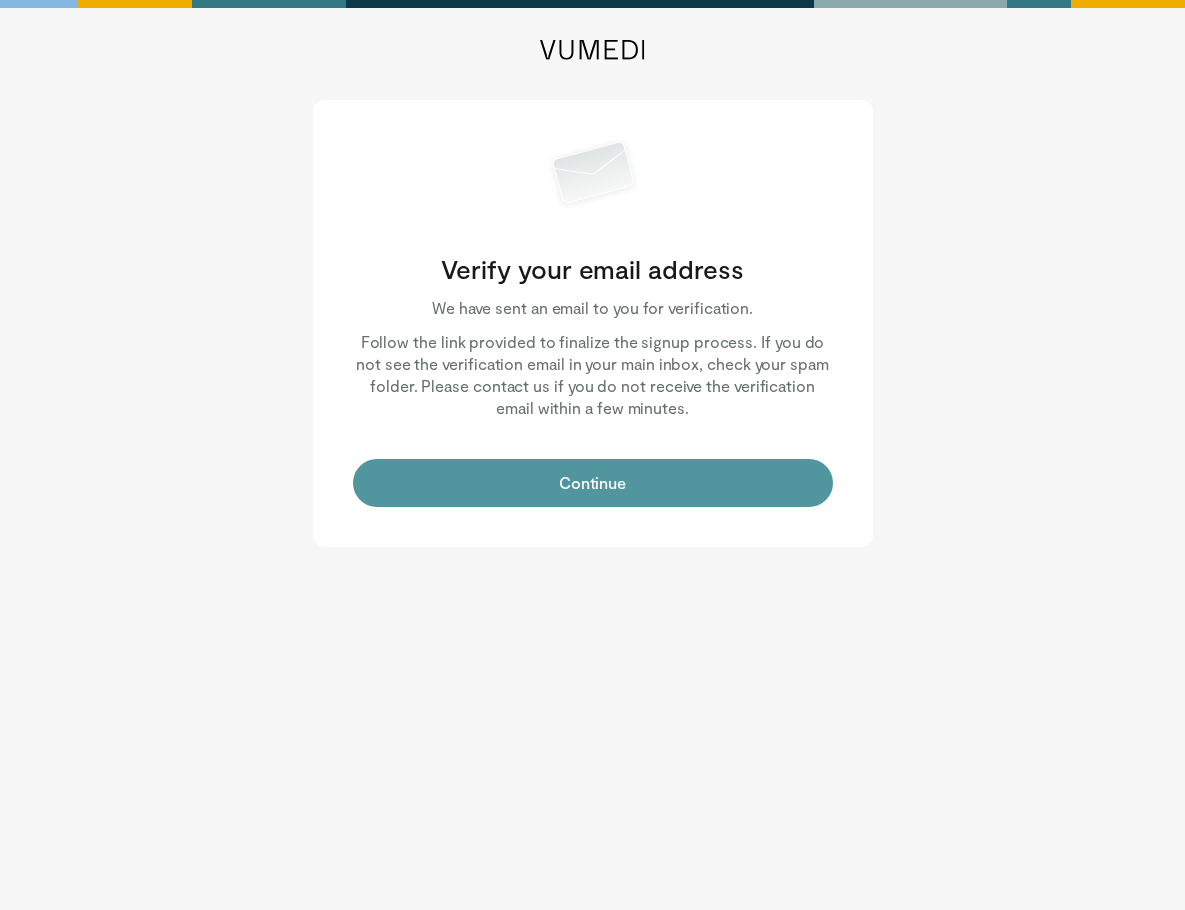 click on "Continue" at bounding box center (593, 483) 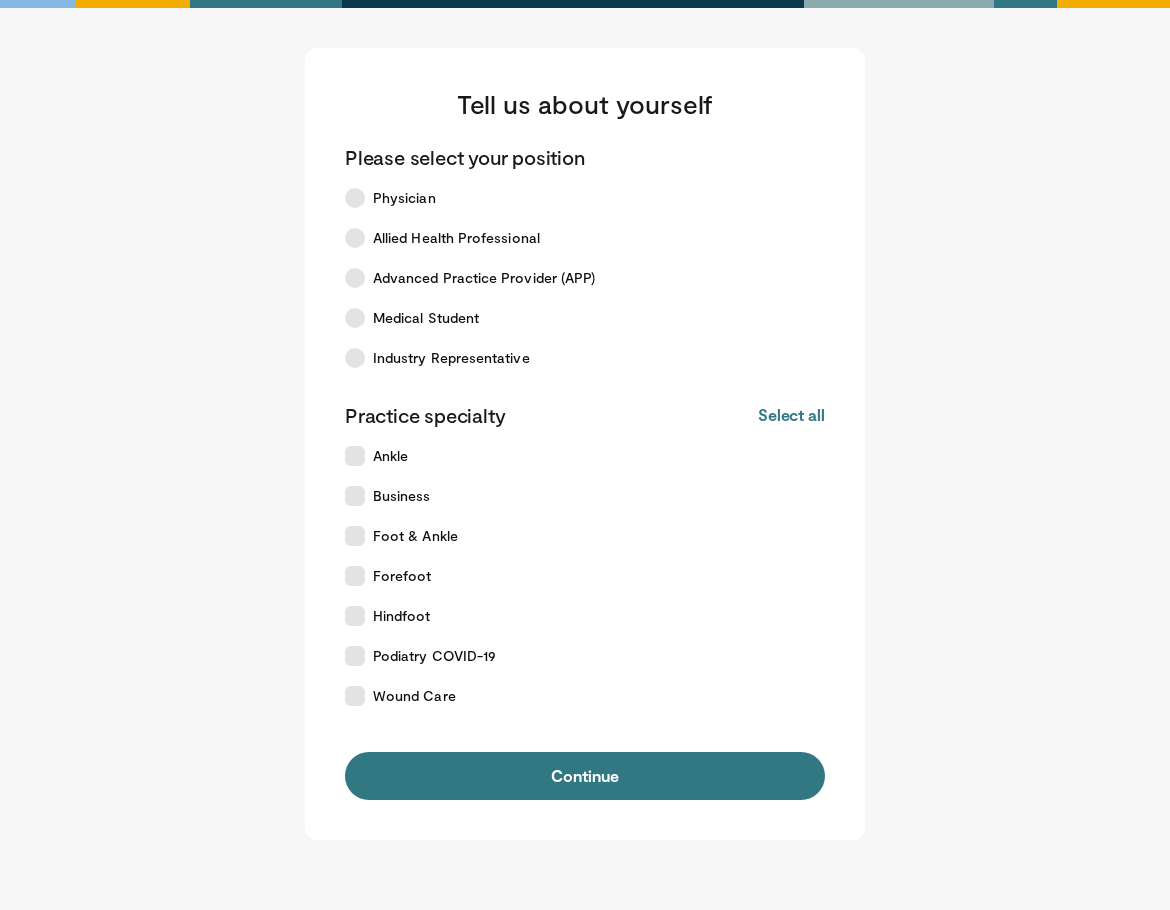 scroll, scrollTop: 0, scrollLeft: 0, axis: both 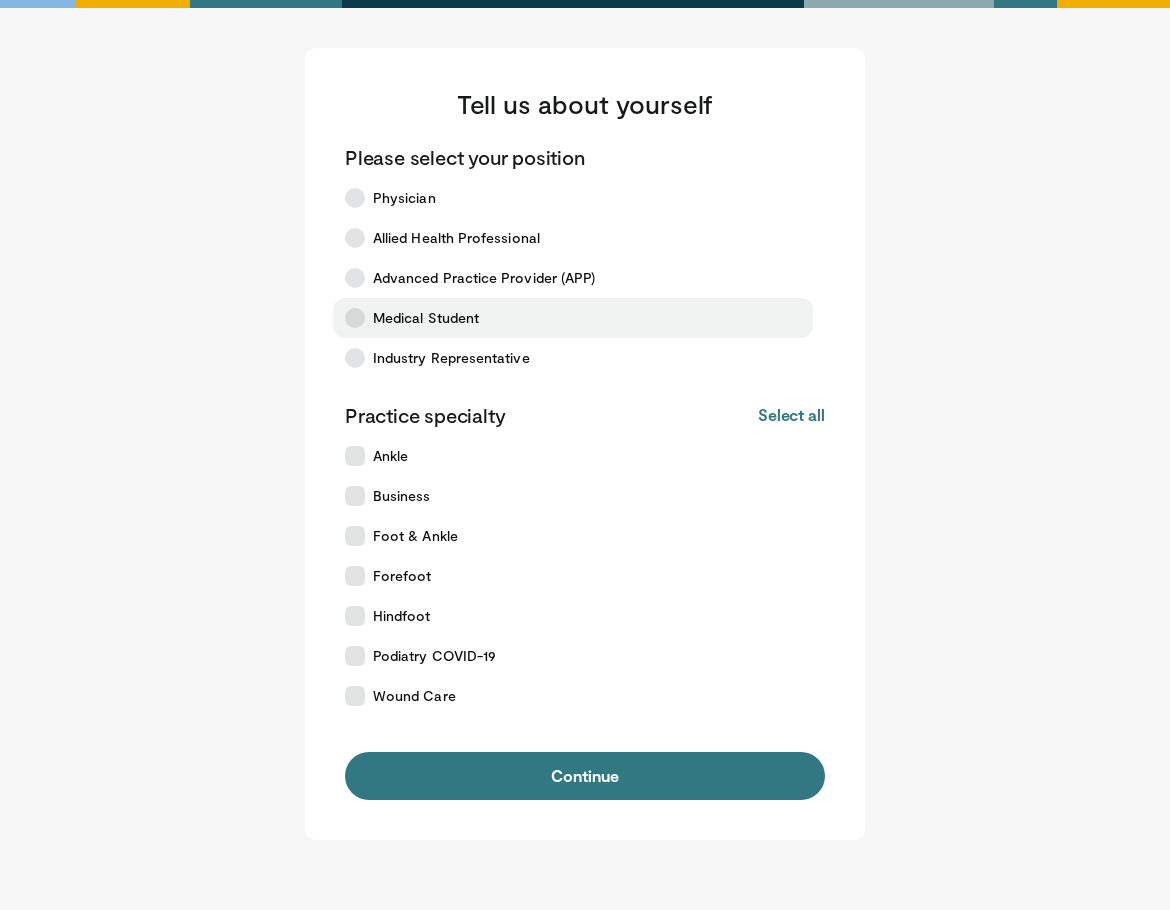 click on "Medical Student" at bounding box center [573, 318] 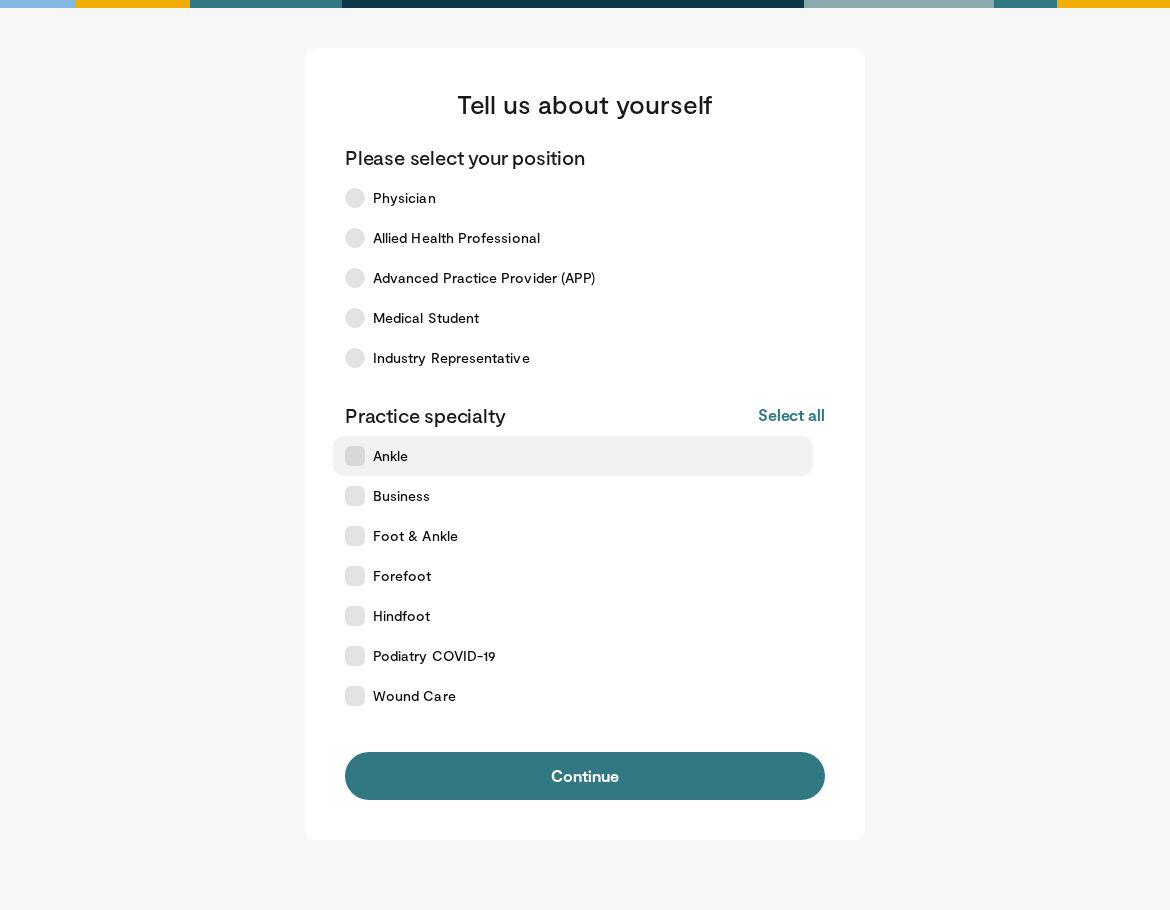 click on "Ankle" at bounding box center (573, 456) 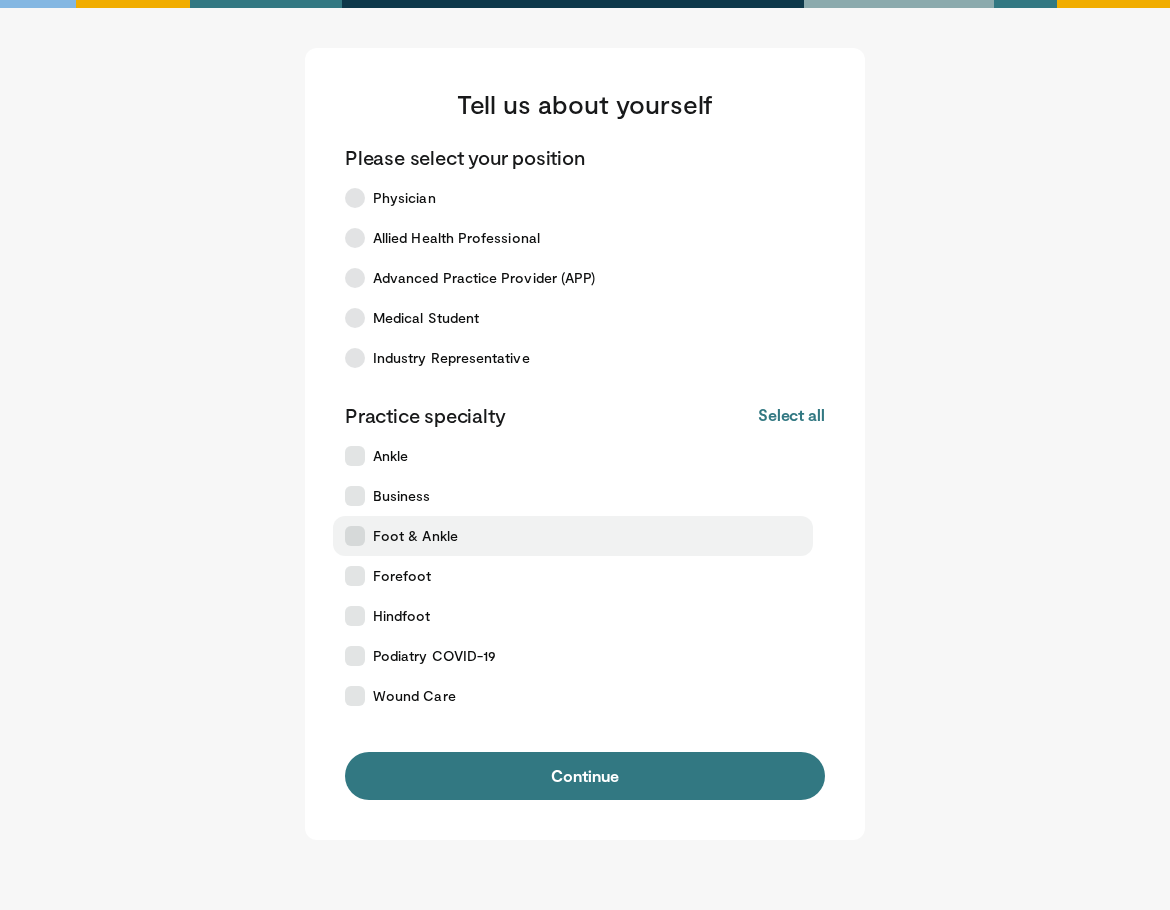 click on "Foot & Ankle" at bounding box center (573, 536) 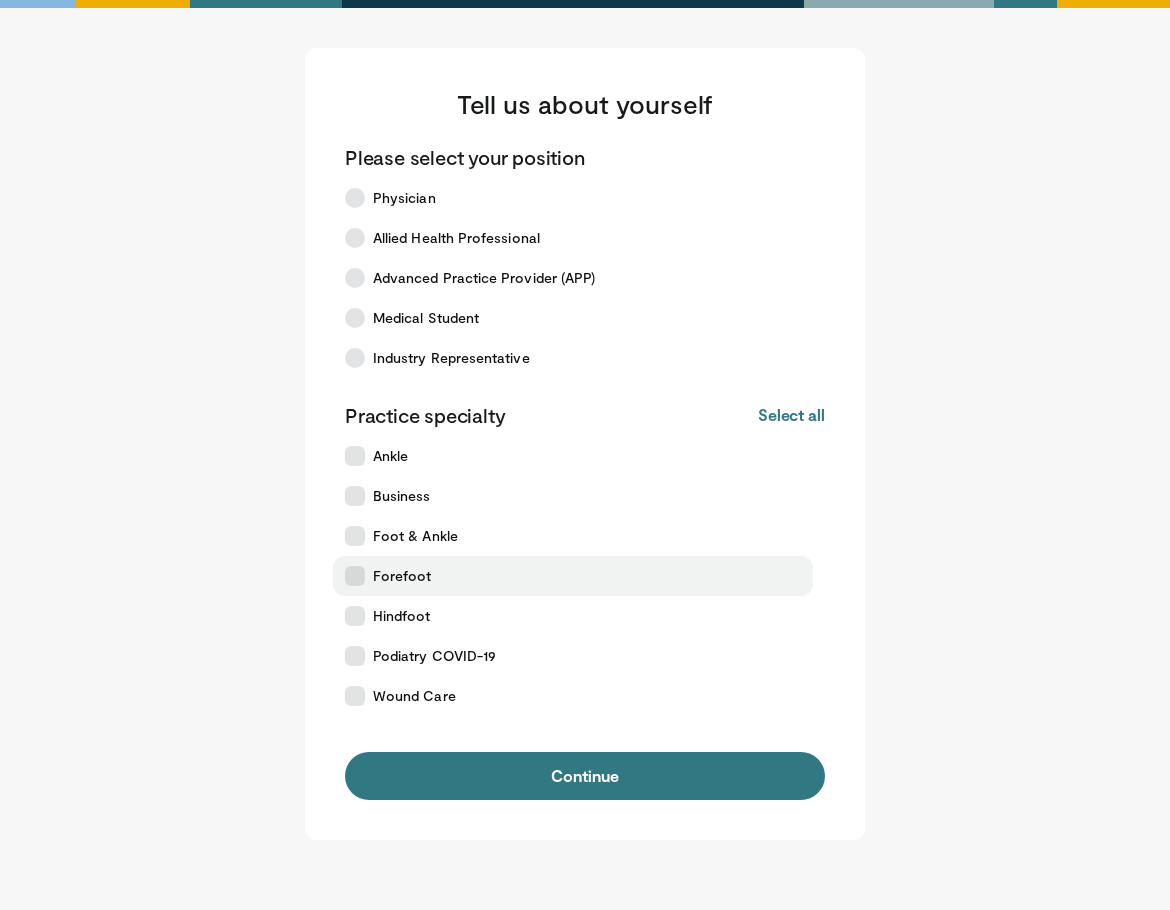 click on "Forefoot" at bounding box center [573, 576] 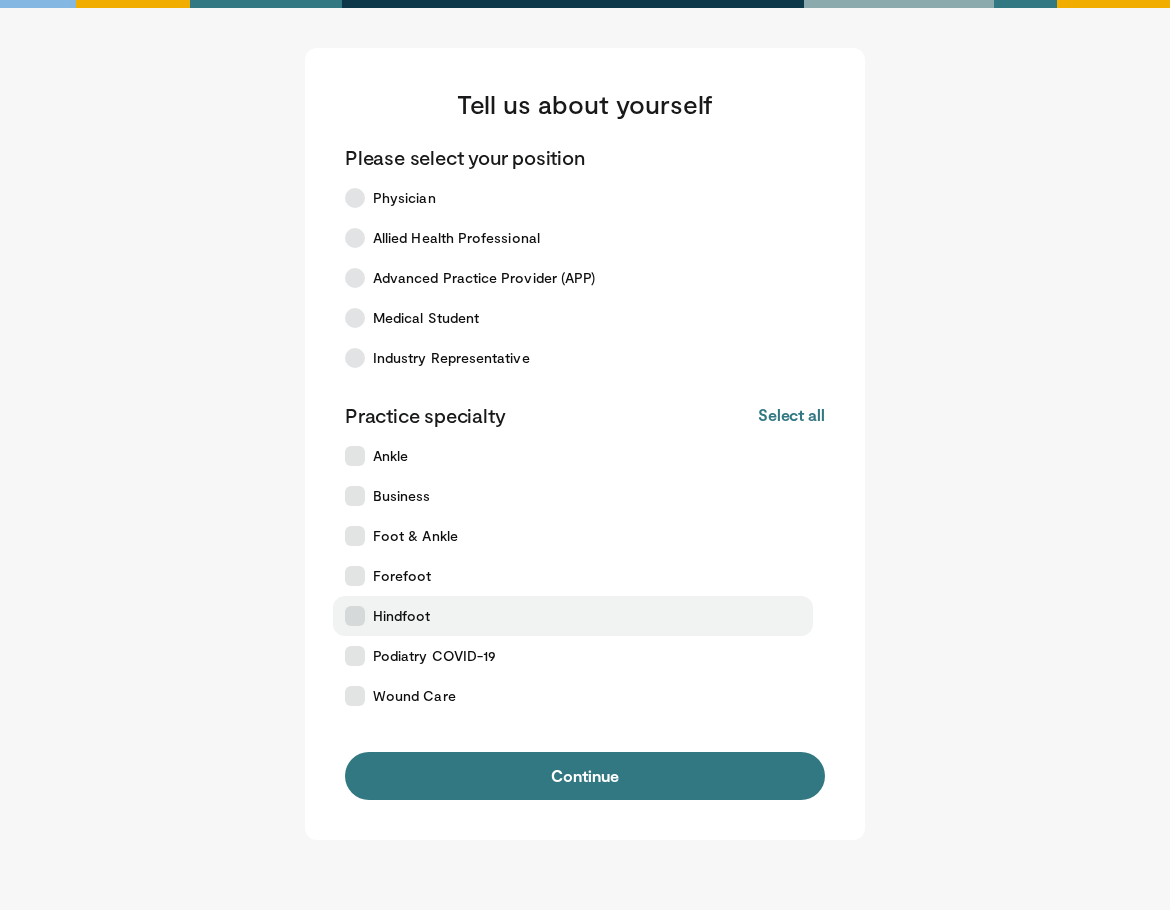 click on "Hindfoot" at bounding box center [573, 616] 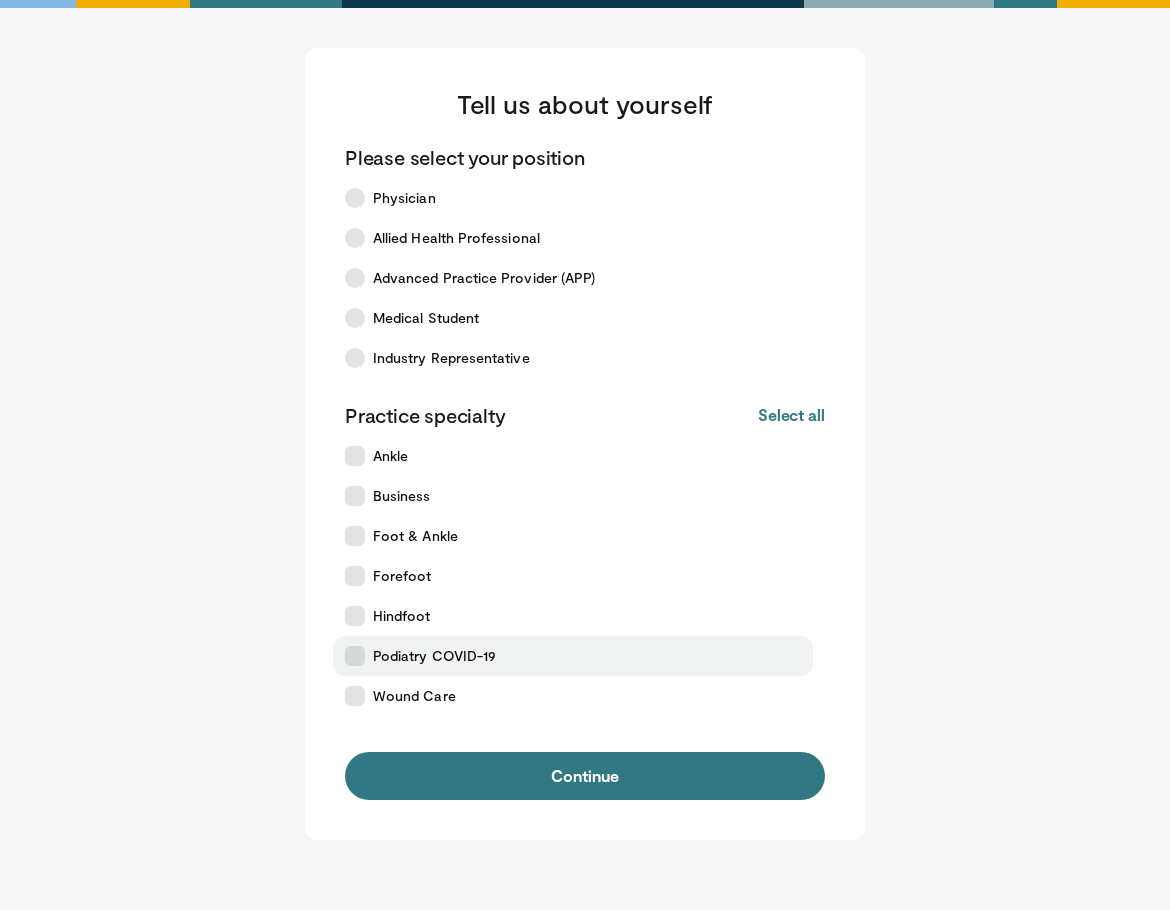 click on "Podiatry COVID-19" at bounding box center [434, 656] 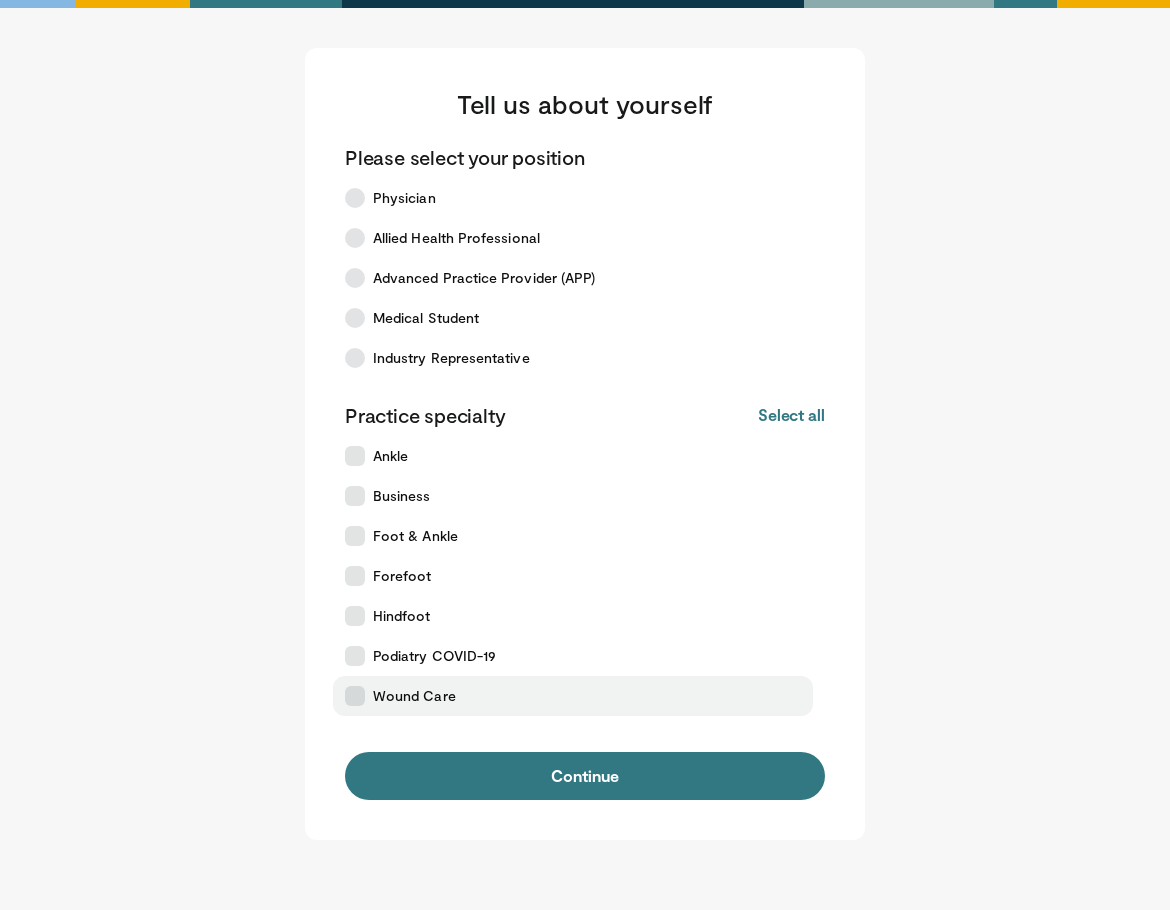 click on "Wound Care" at bounding box center [573, 696] 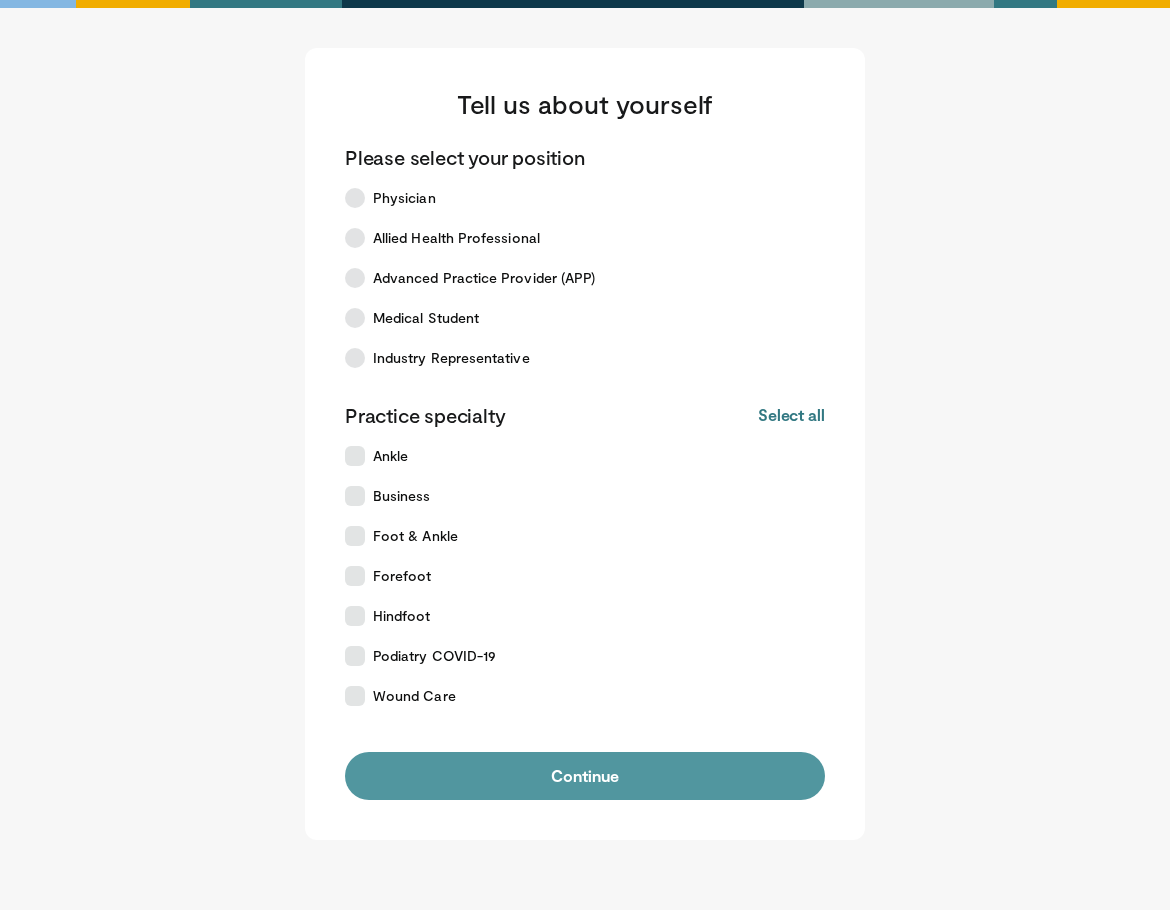click on "Continue" at bounding box center (585, 776) 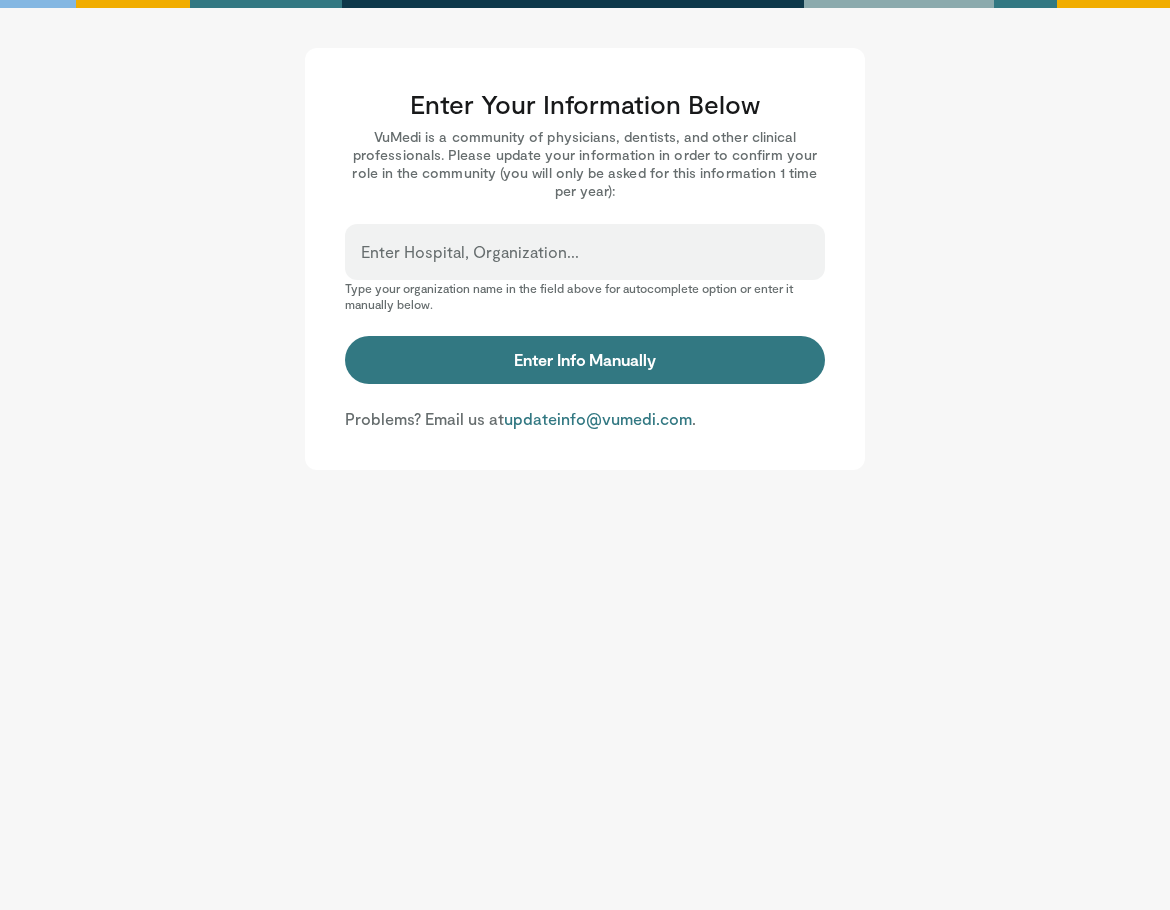 scroll, scrollTop: 0, scrollLeft: 0, axis: both 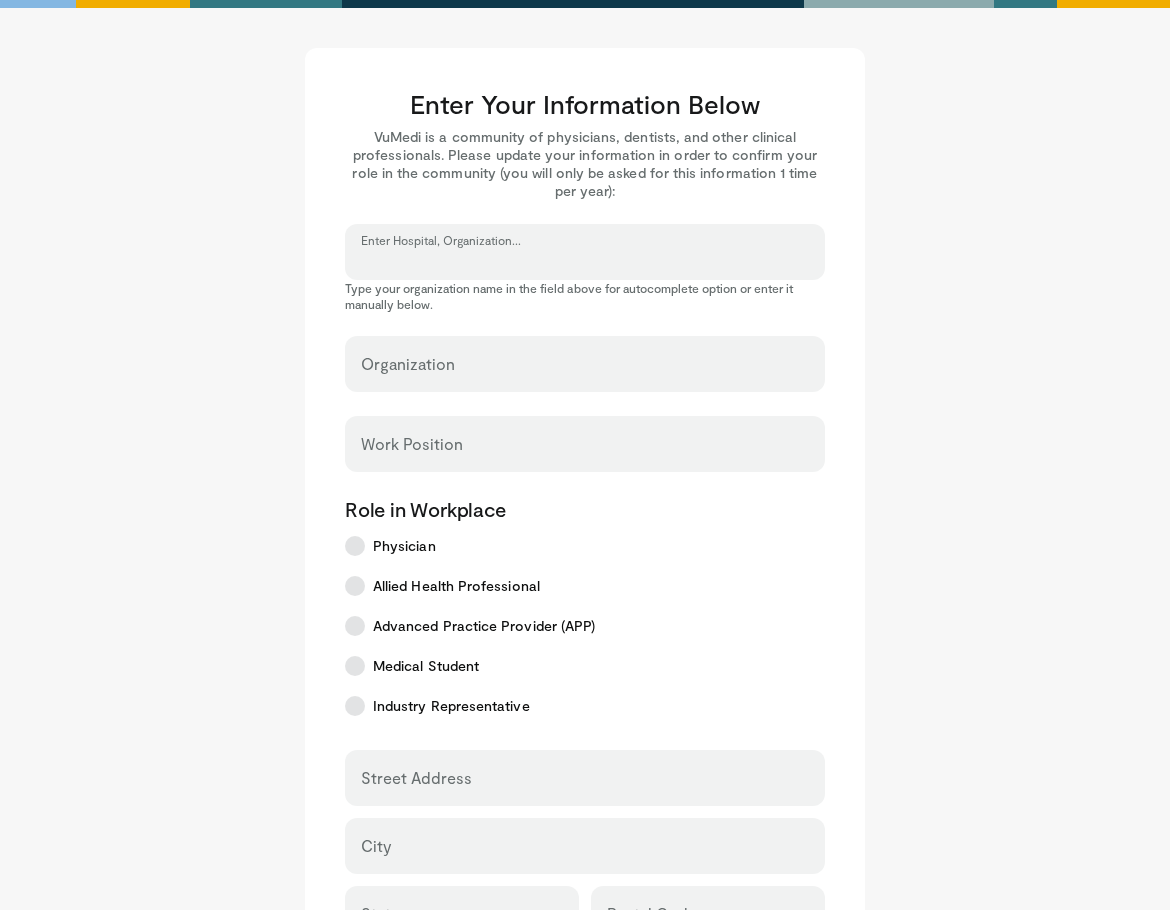 click on "Enter Hospital, Organization..." at bounding box center (585, 261) 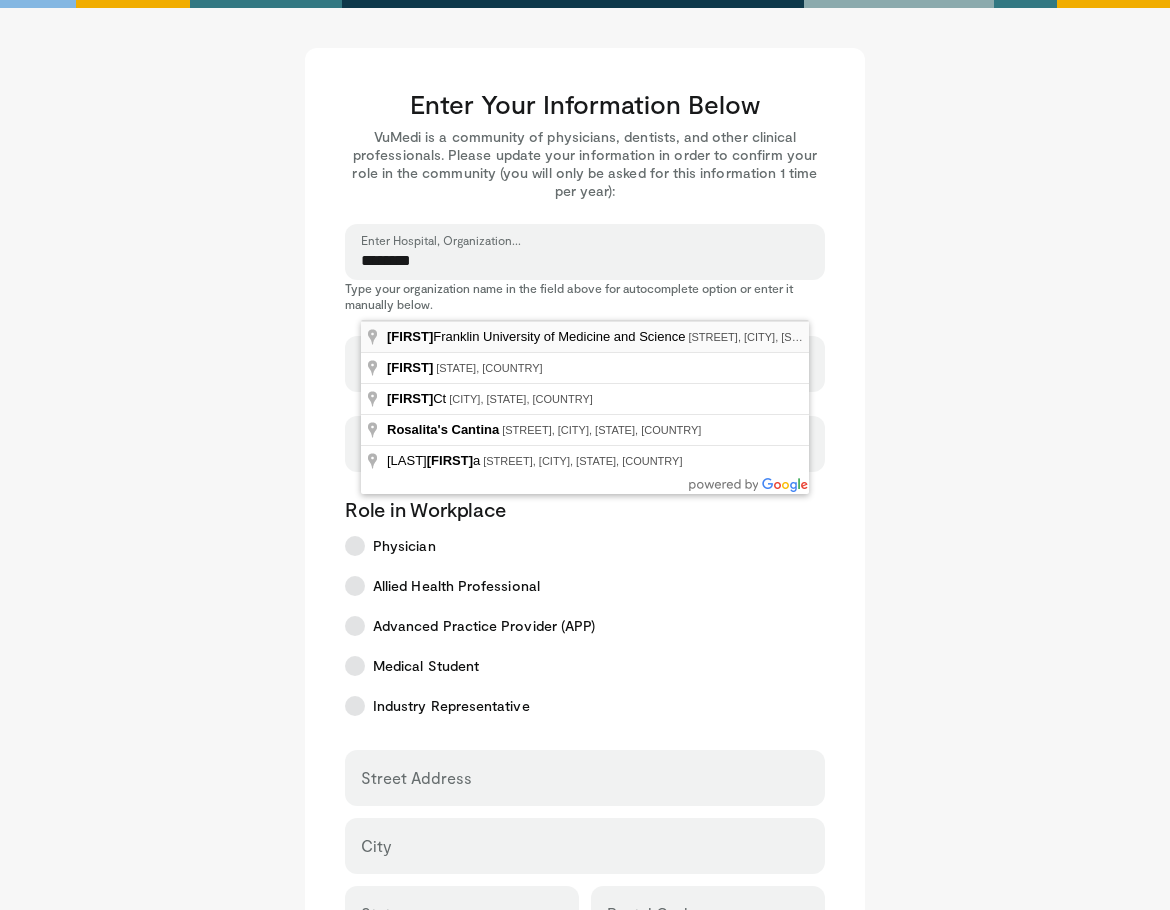 type on "**********" 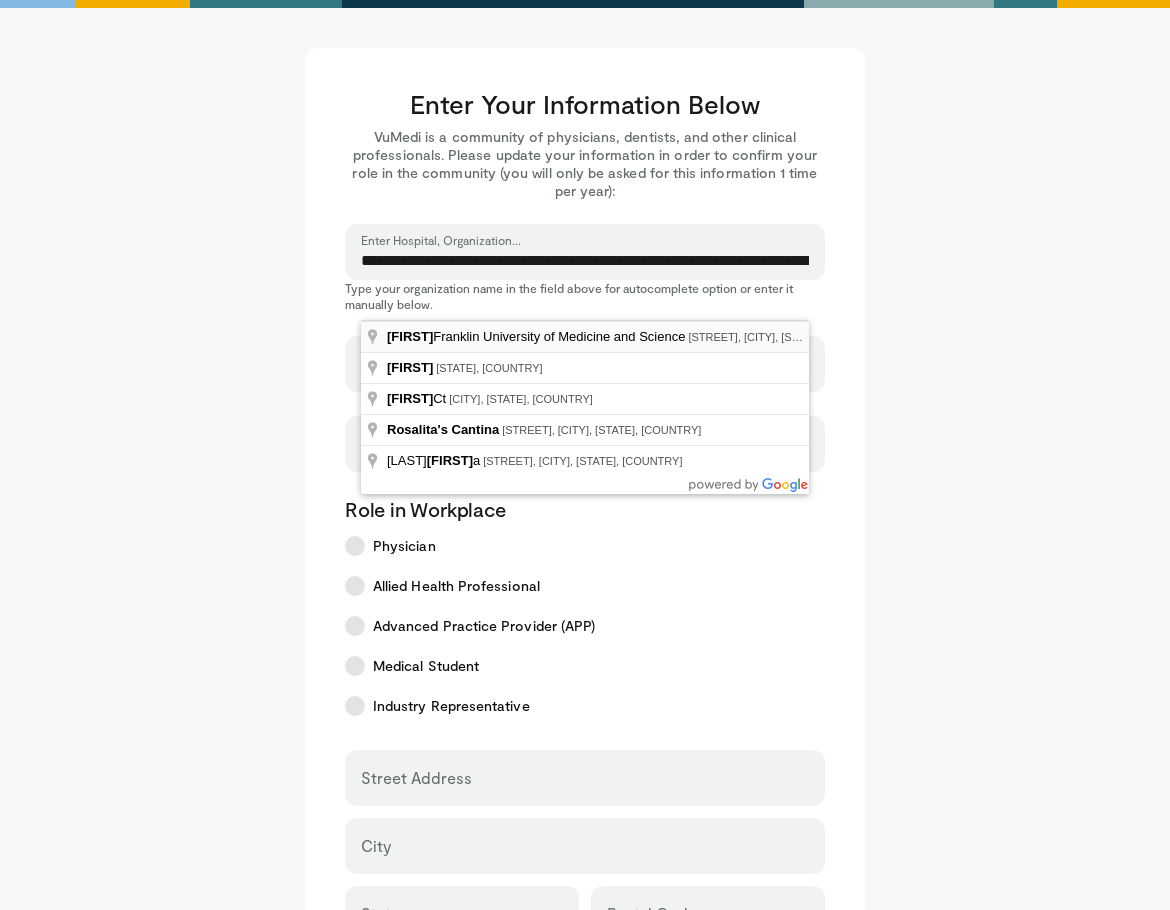select on "**" 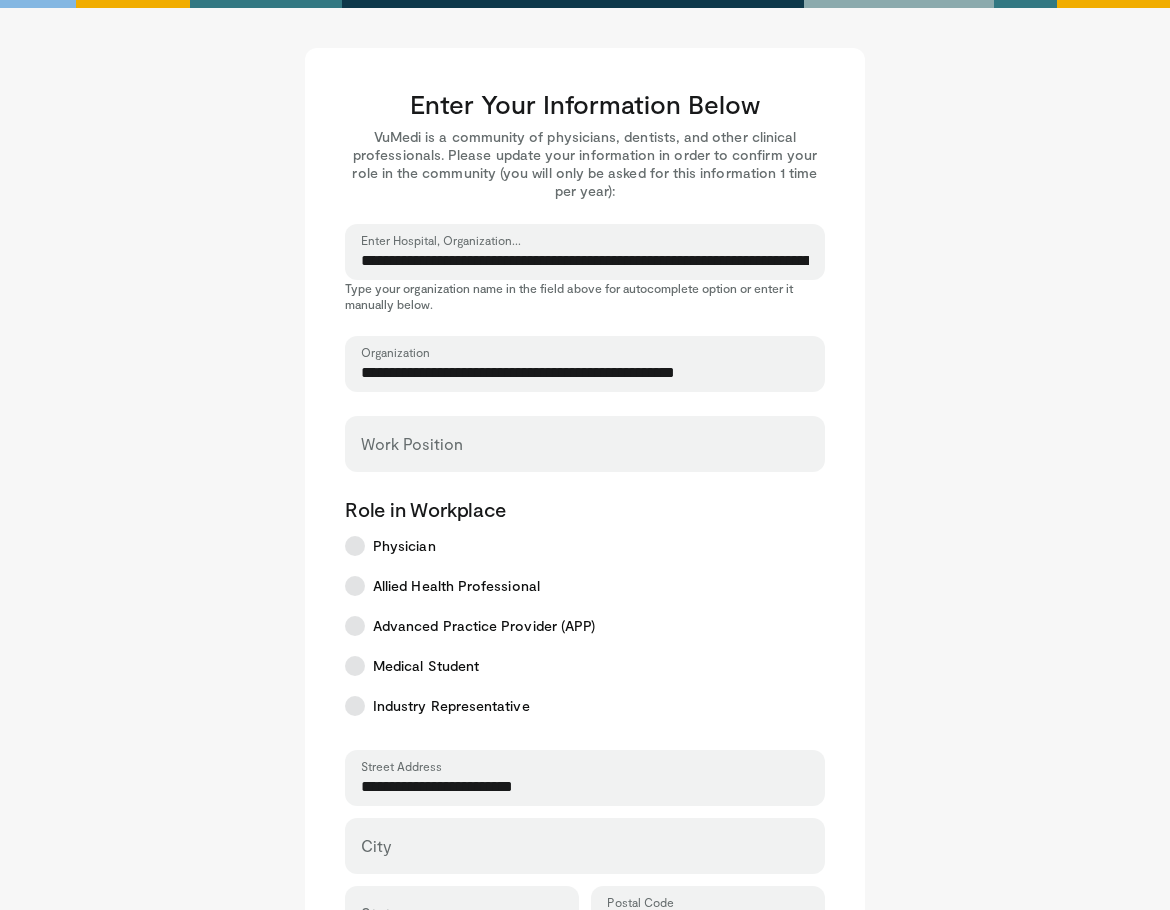click on "Work Position" at bounding box center [585, 444] 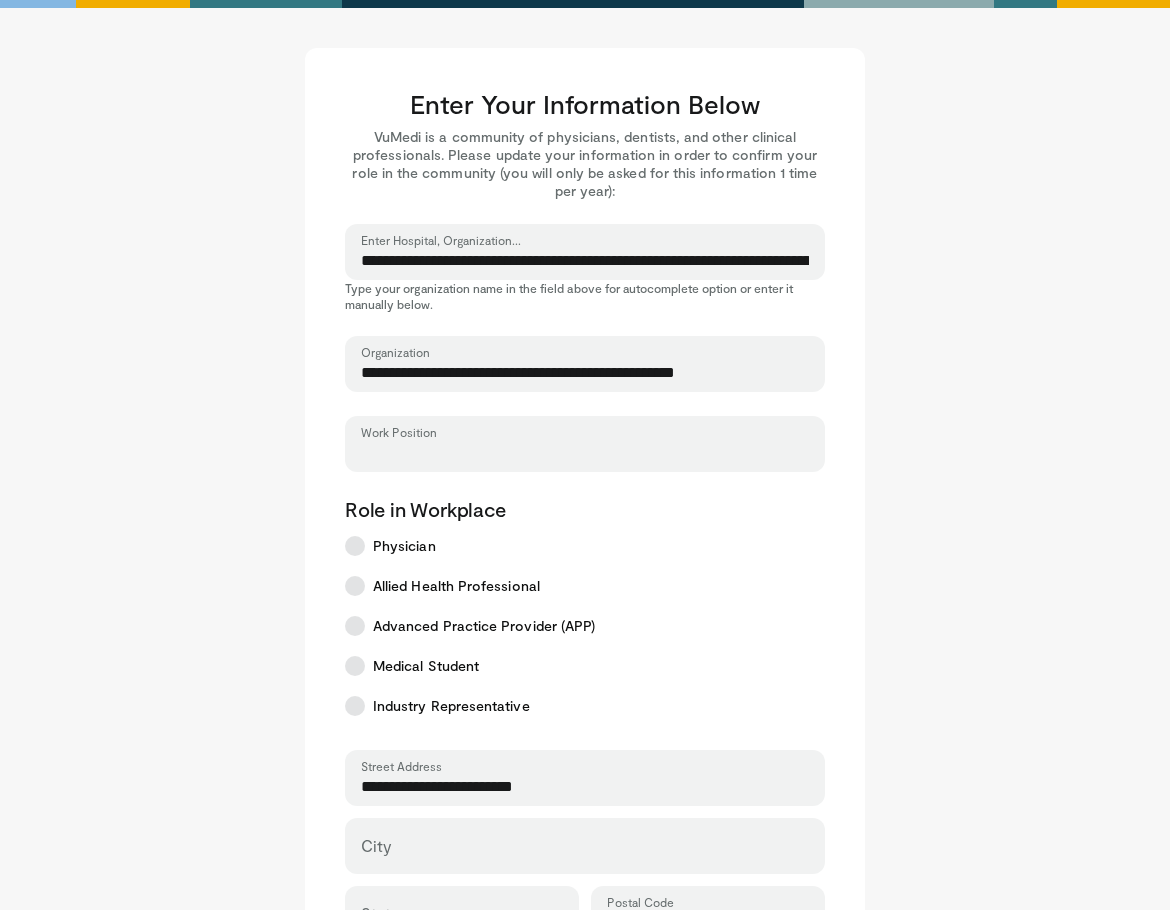 click on "Work Position" at bounding box center (585, 453) 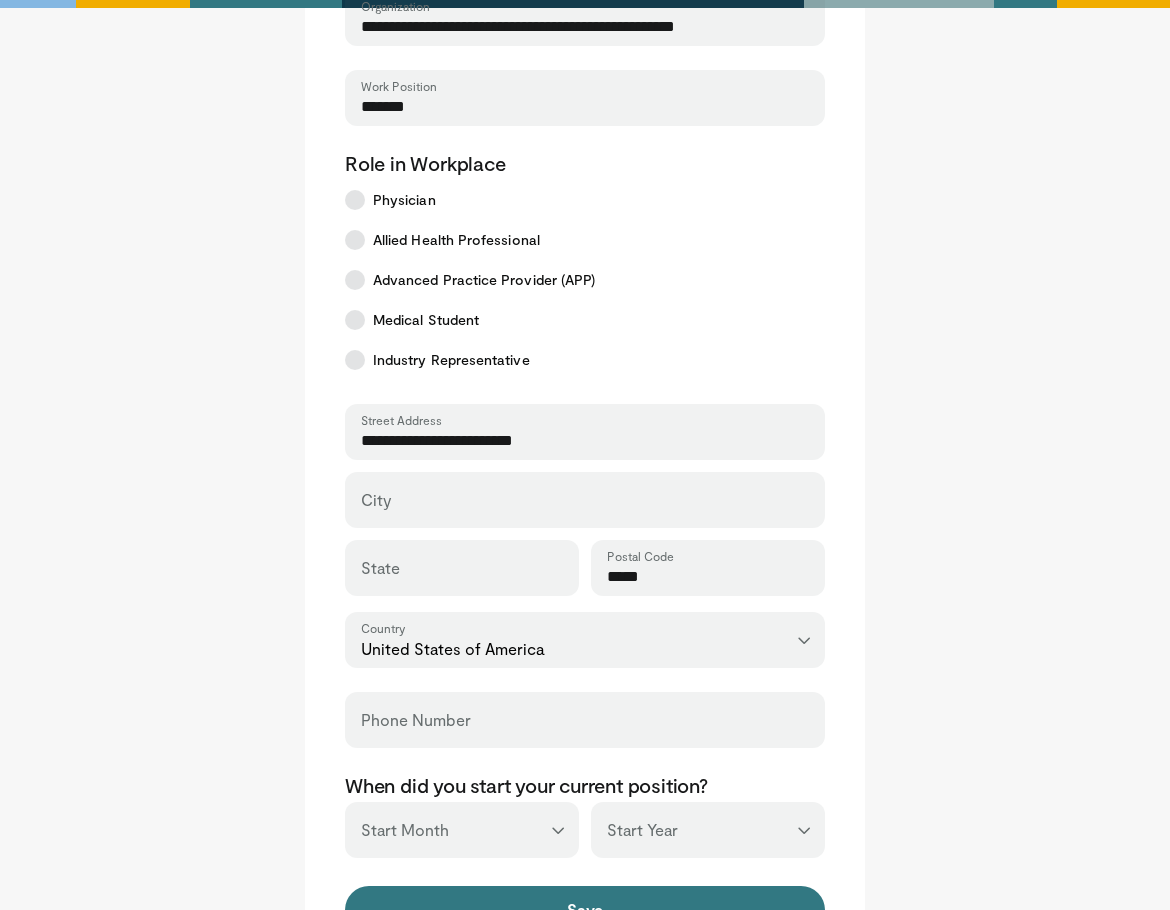 scroll, scrollTop: 700, scrollLeft: 0, axis: vertical 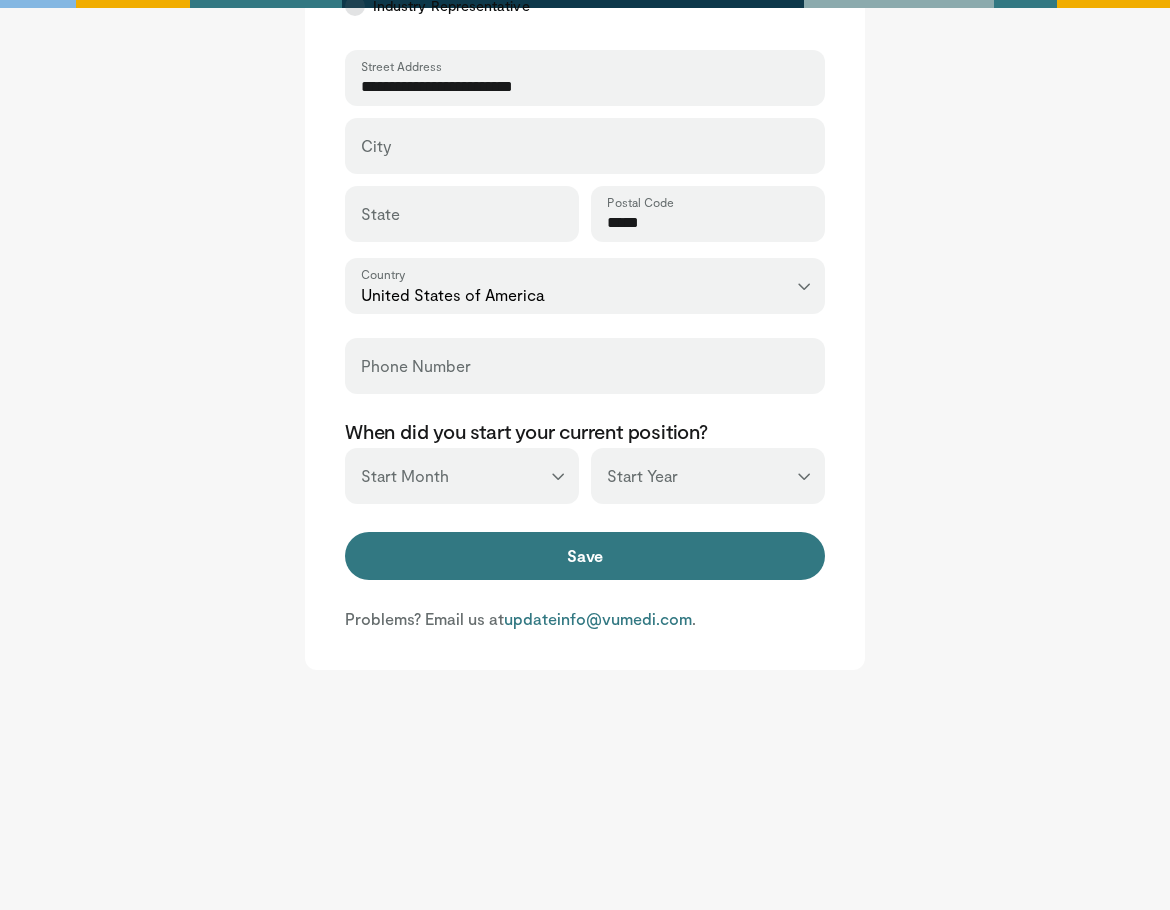 type on "*******" 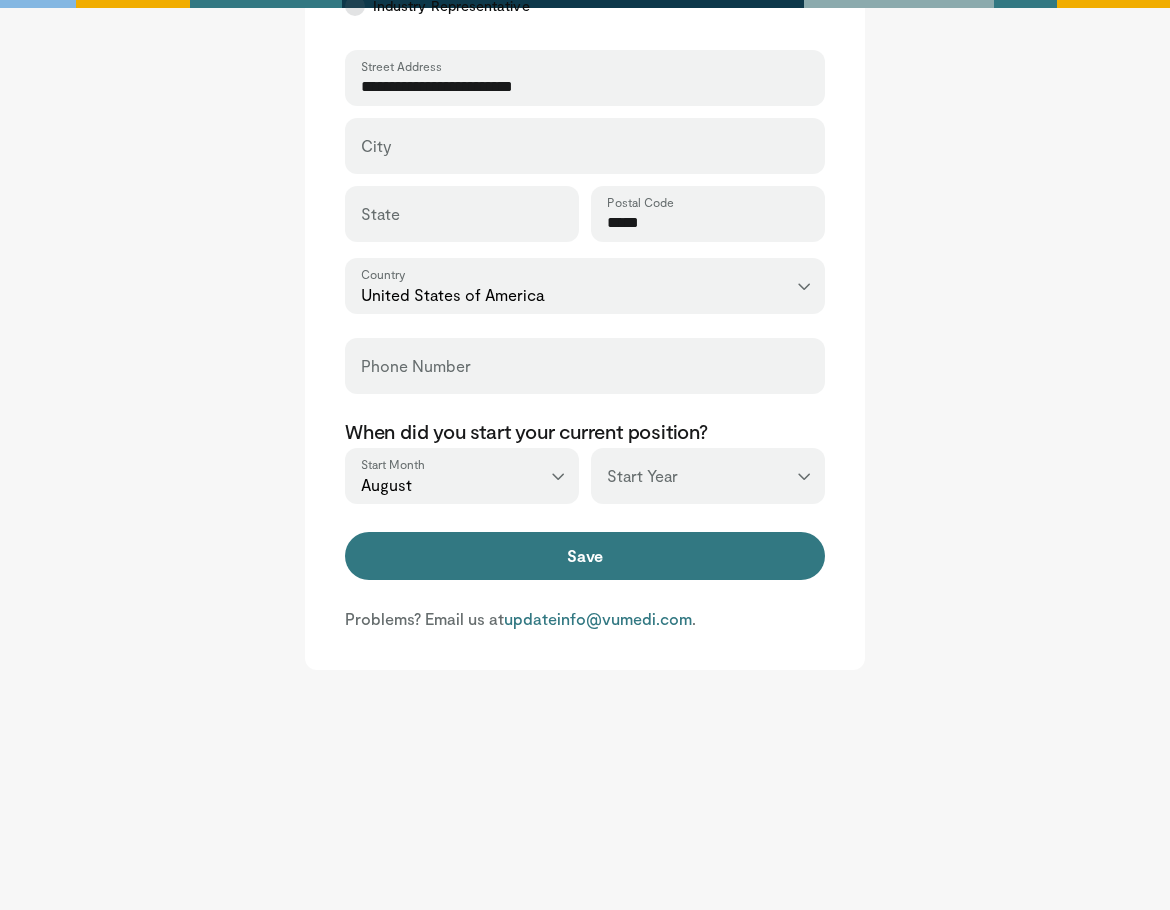 click on "***
****
****
****
****
****
****
****
****
****
****
****
****
****
****
****
****
****
****
****
****
****
****
****
****
****
****
****
****
**** **** **** **** ****" at bounding box center (708, 476) 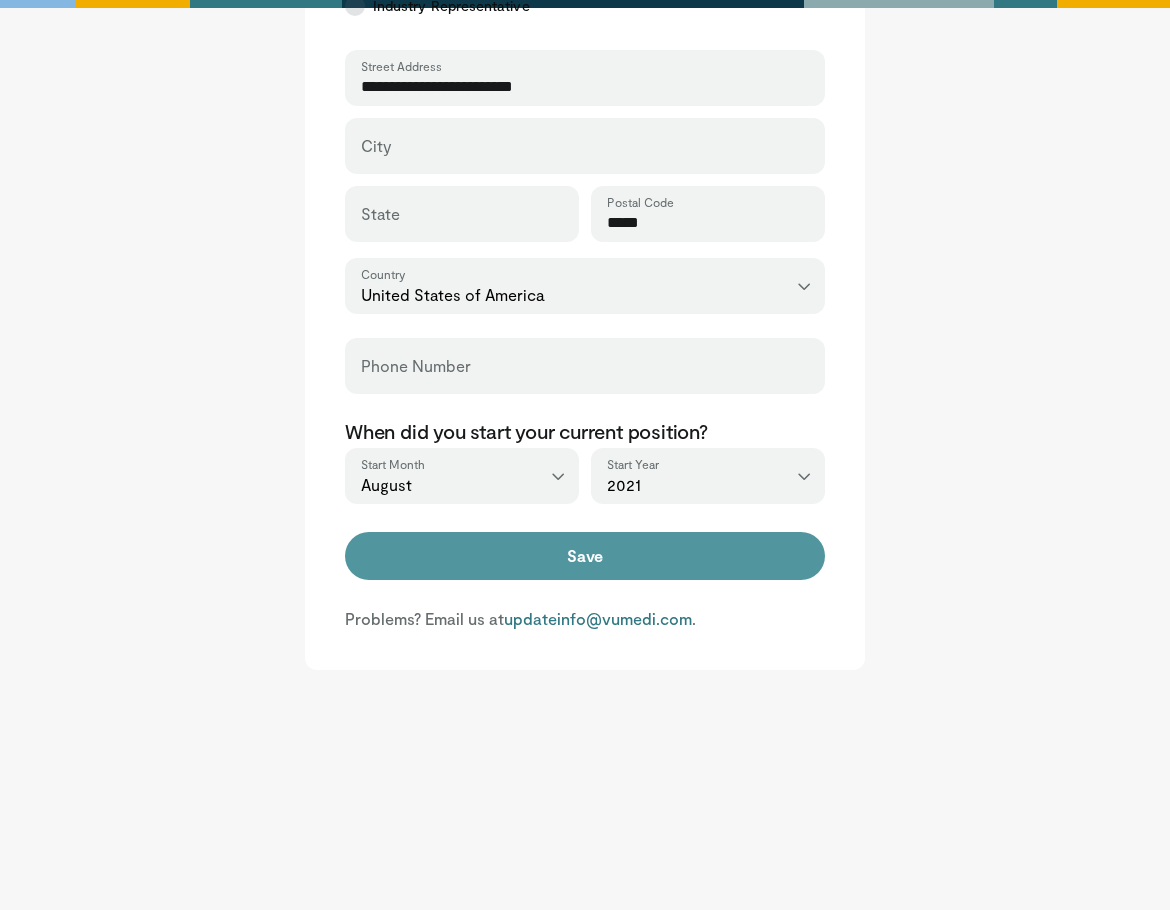click on "Save" at bounding box center [585, 556] 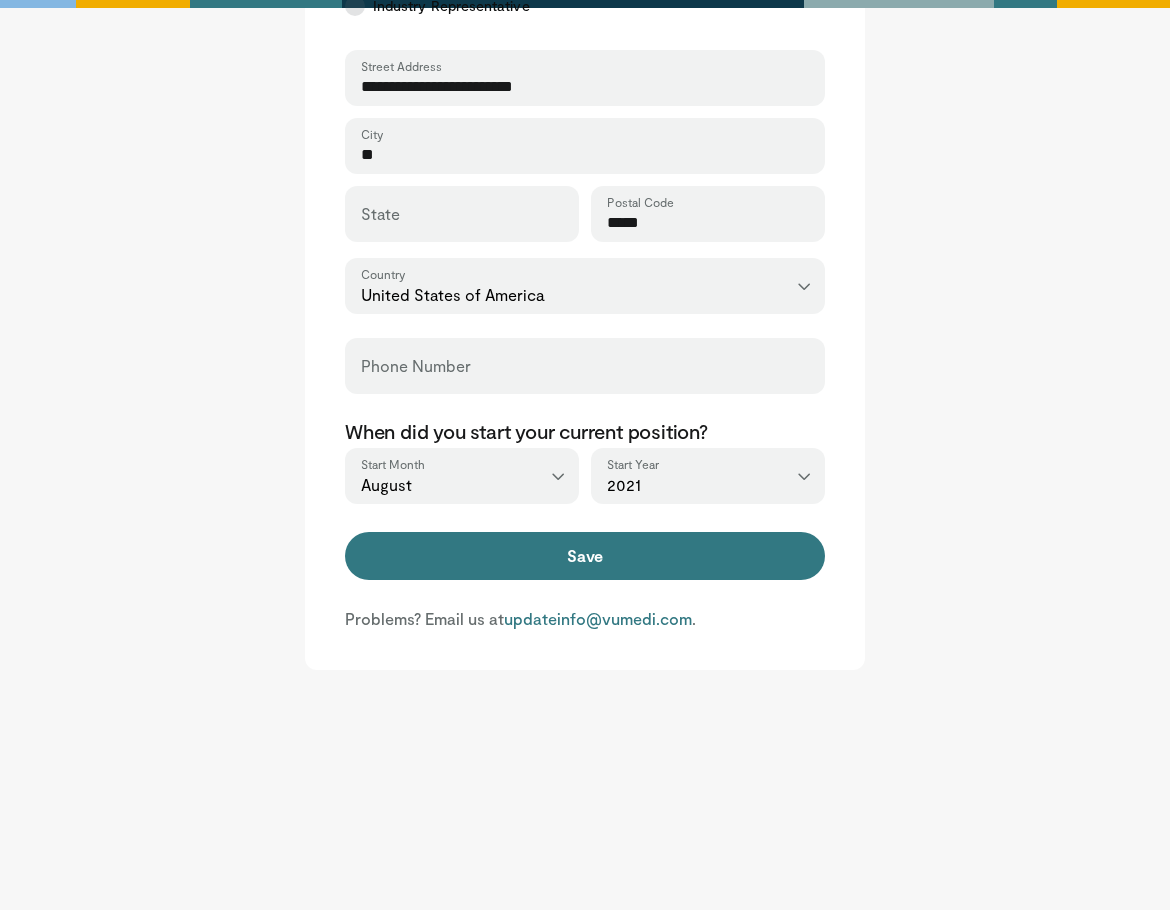 type on "*" 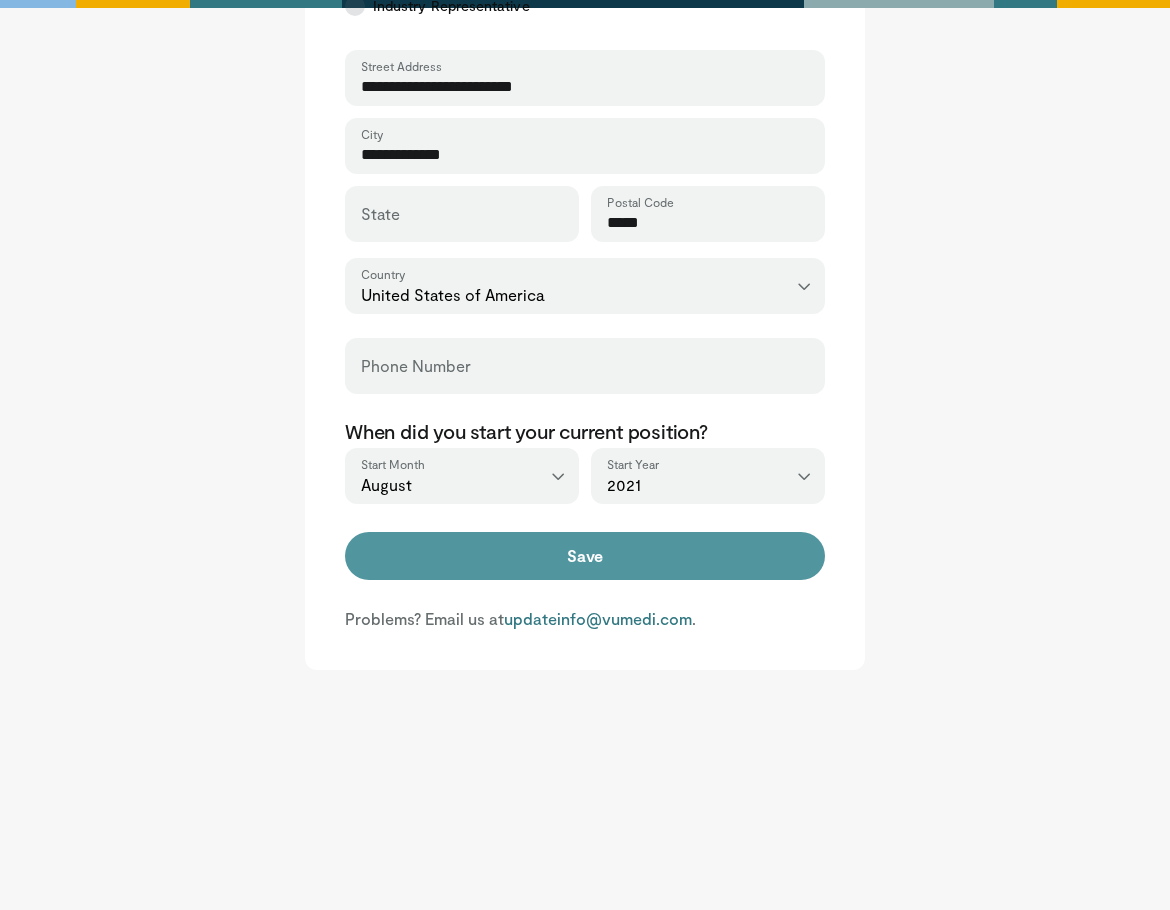 type on "**********" 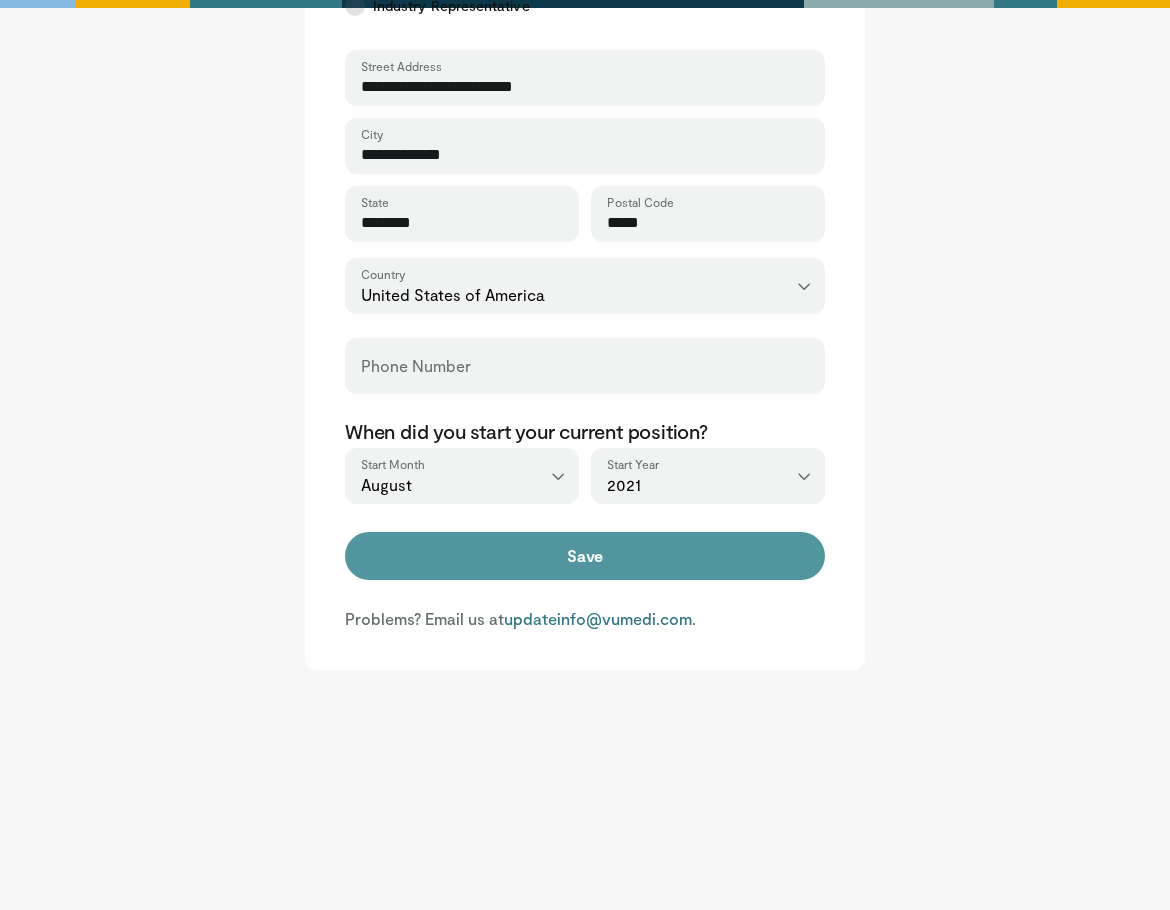 type on "********" 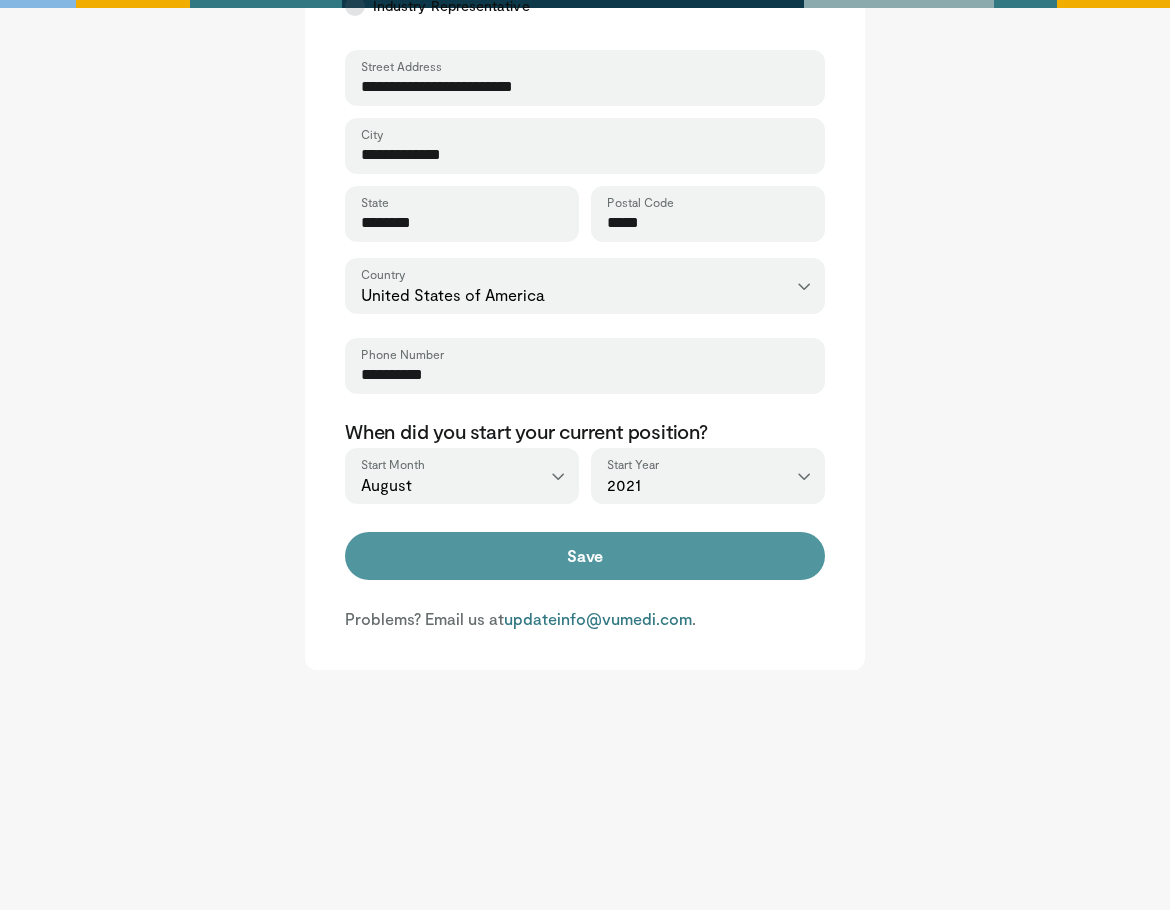 type on "**********" 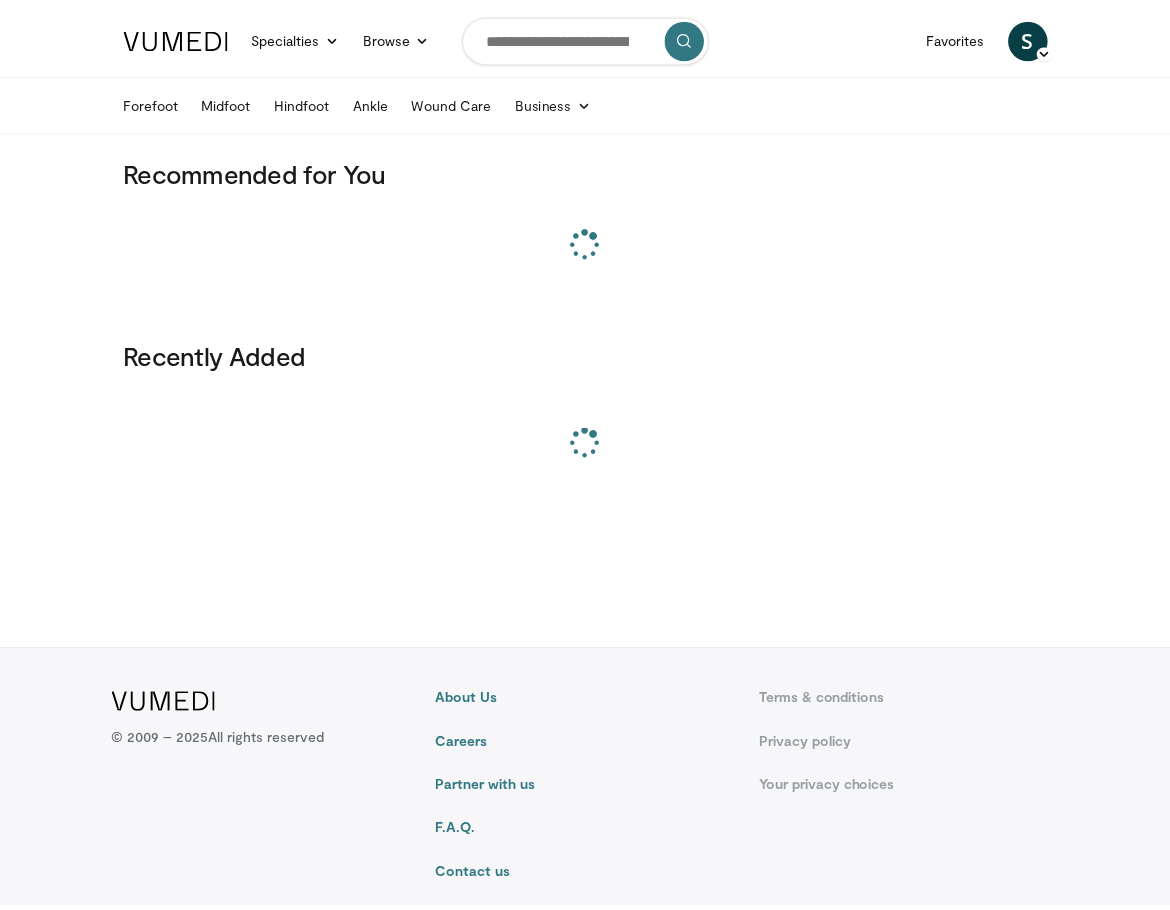 scroll, scrollTop: 0, scrollLeft: 0, axis: both 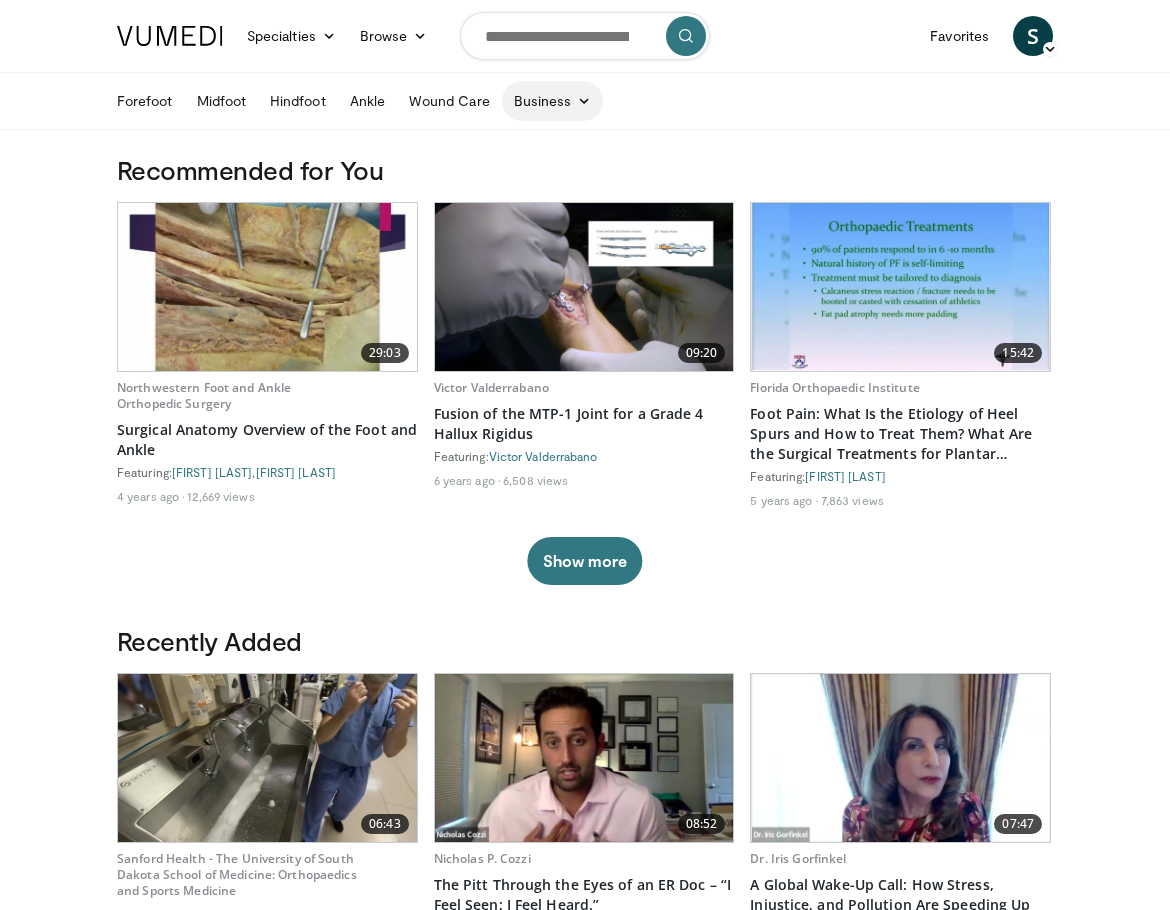click at bounding box center [584, 101] 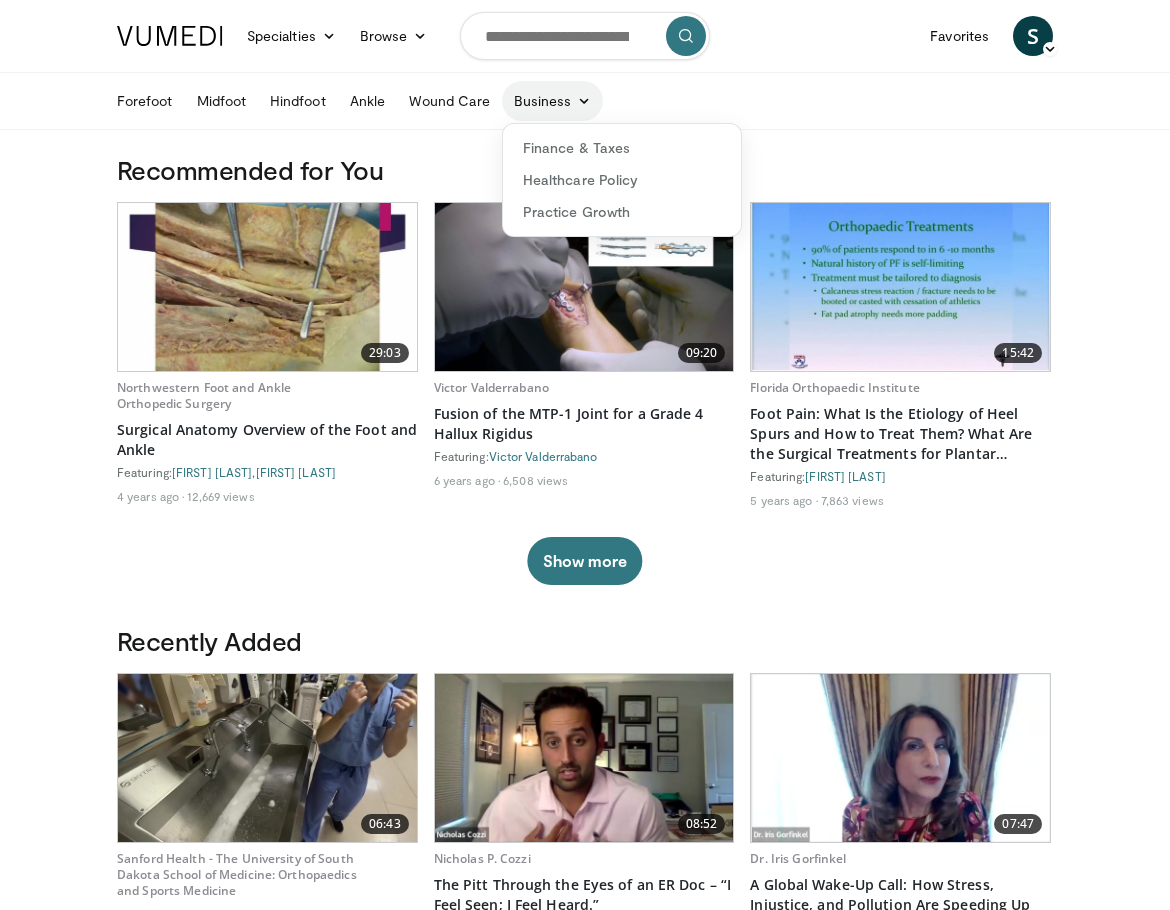 click at bounding box center (584, 101) 